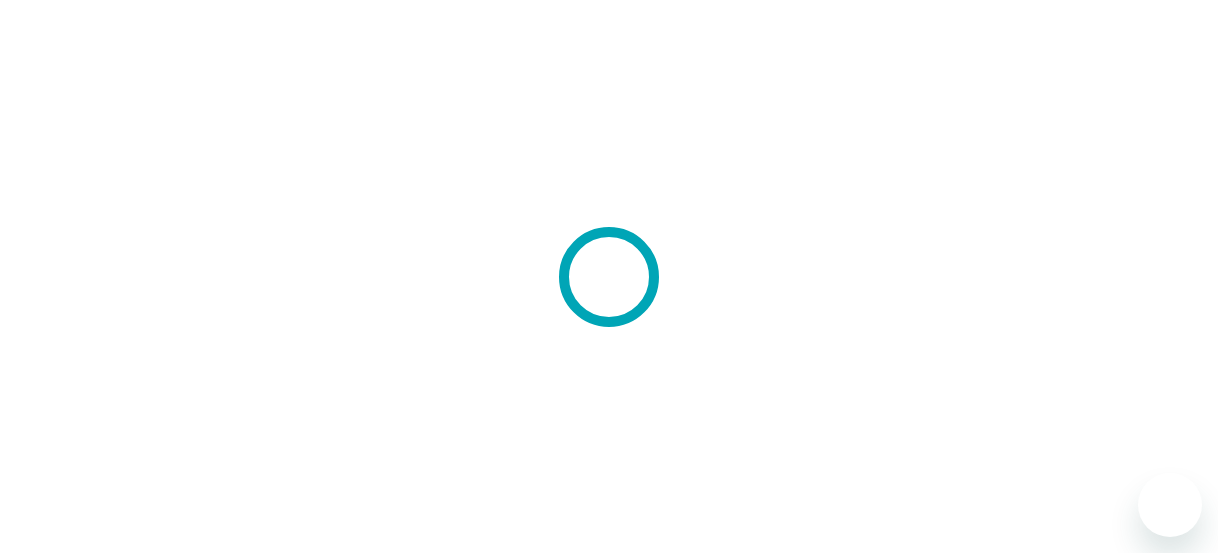 scroll, scrollTop: 0, scrollLeft: 0, axis: both 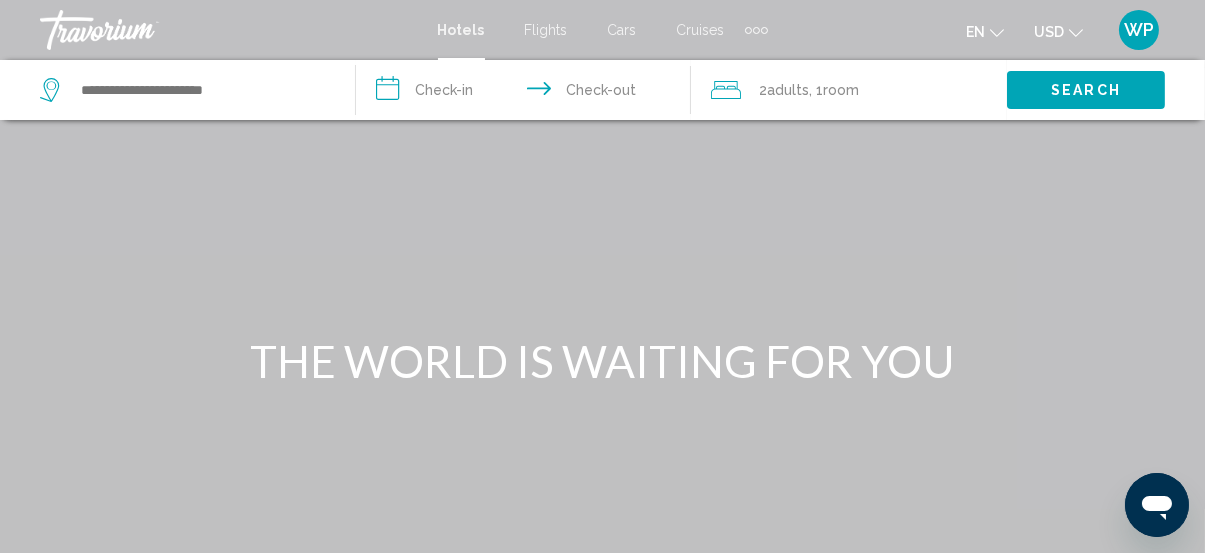 click on "WP" at bounding box center (1139, 30) 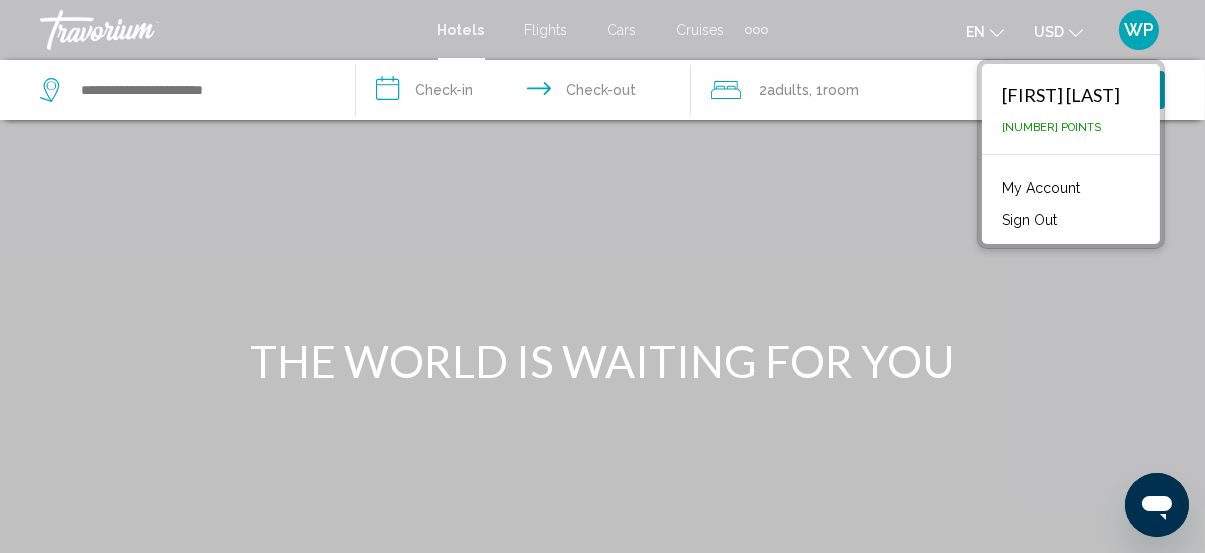 click on "My Account" at bounding box center (1041, 188) 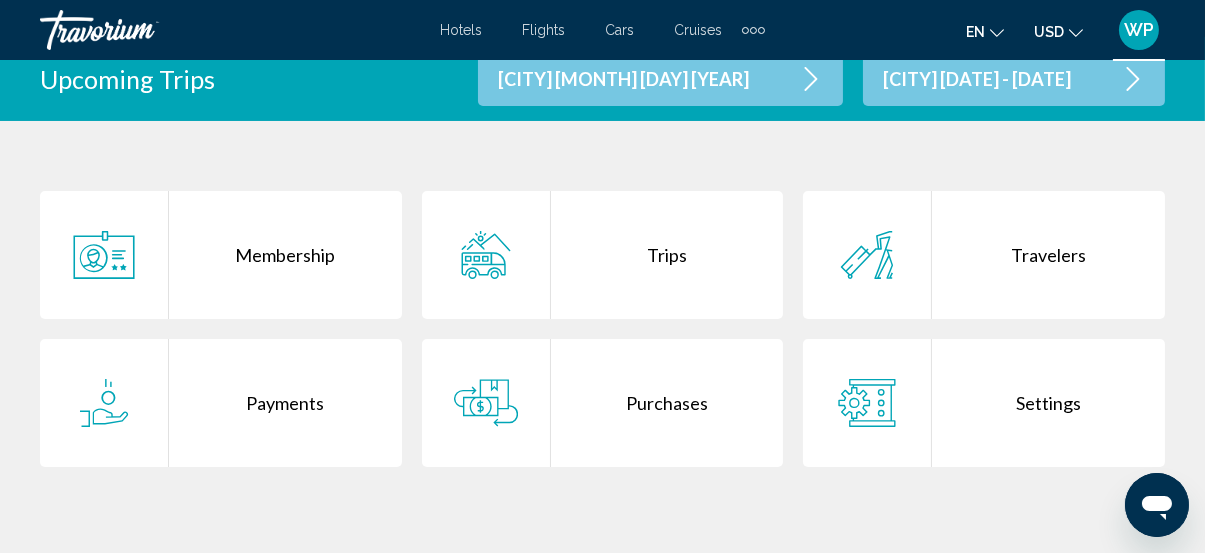 scroll, scrollTop: 545, scrollLeft: 0, axis: vertical 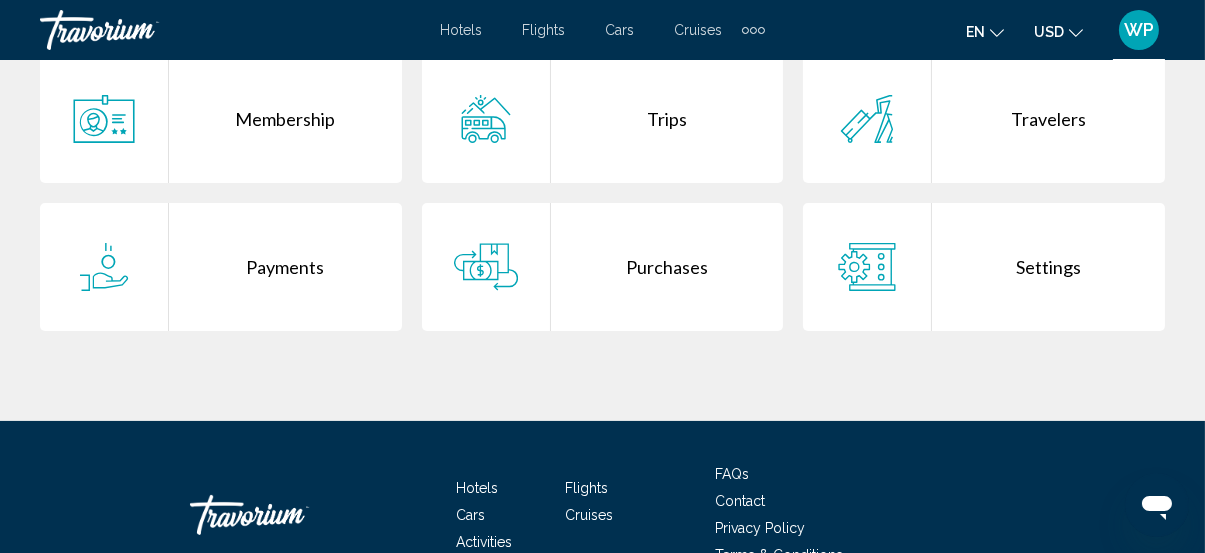 click on "Purchases" at bounding box center (667, 267) 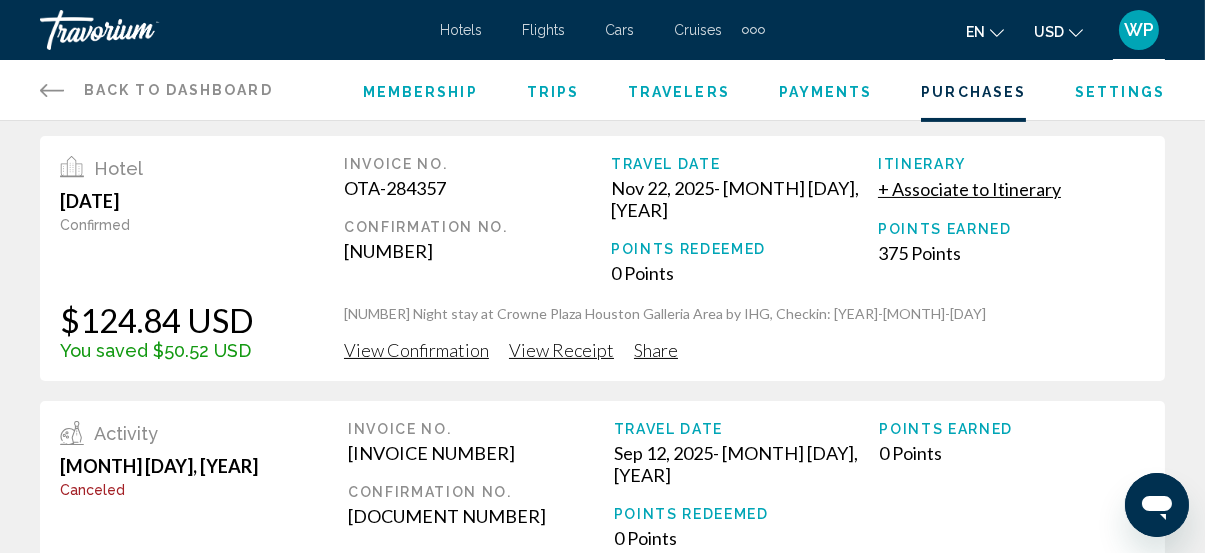 scroll, scrollTop: 545, scrollLeft: 0, axis: vertical 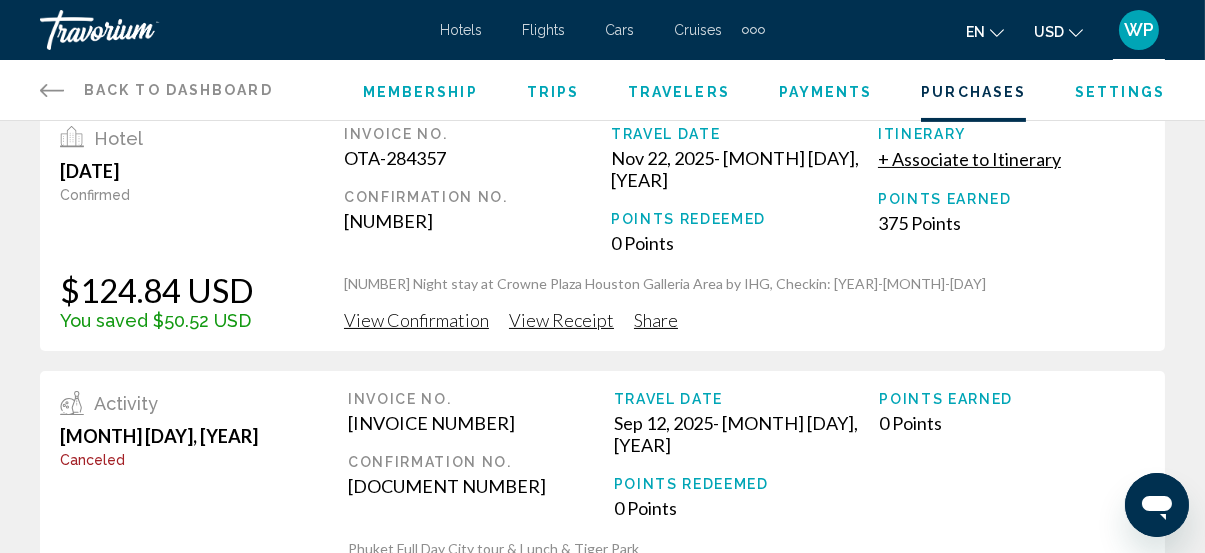 click on "View Confirmation" at bounding box center (420, -210) 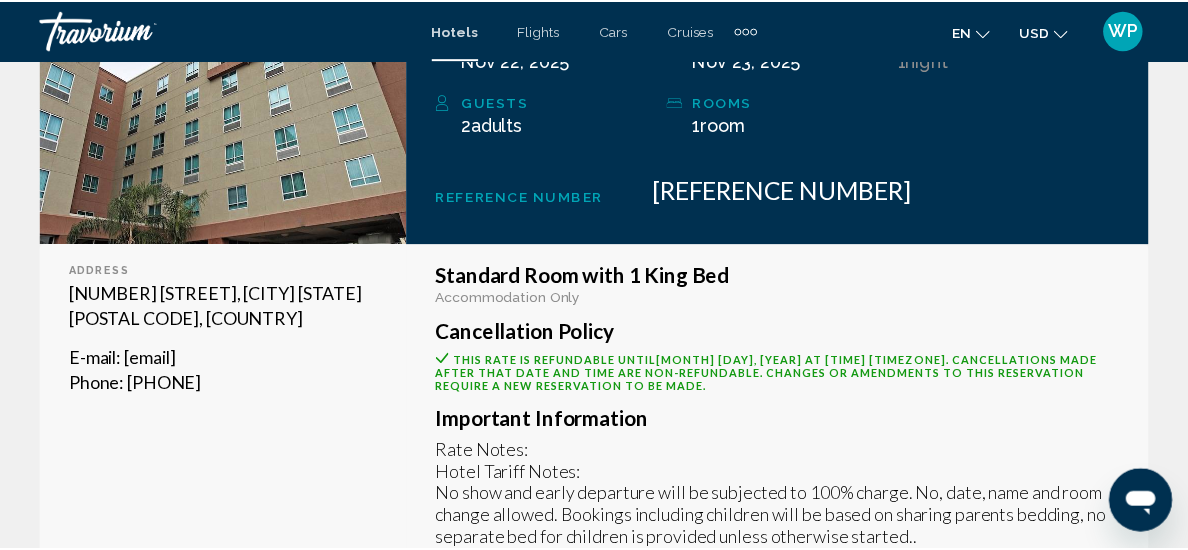 scroll, scrollTop: 454, scrollLeft: 0, axis: vertical 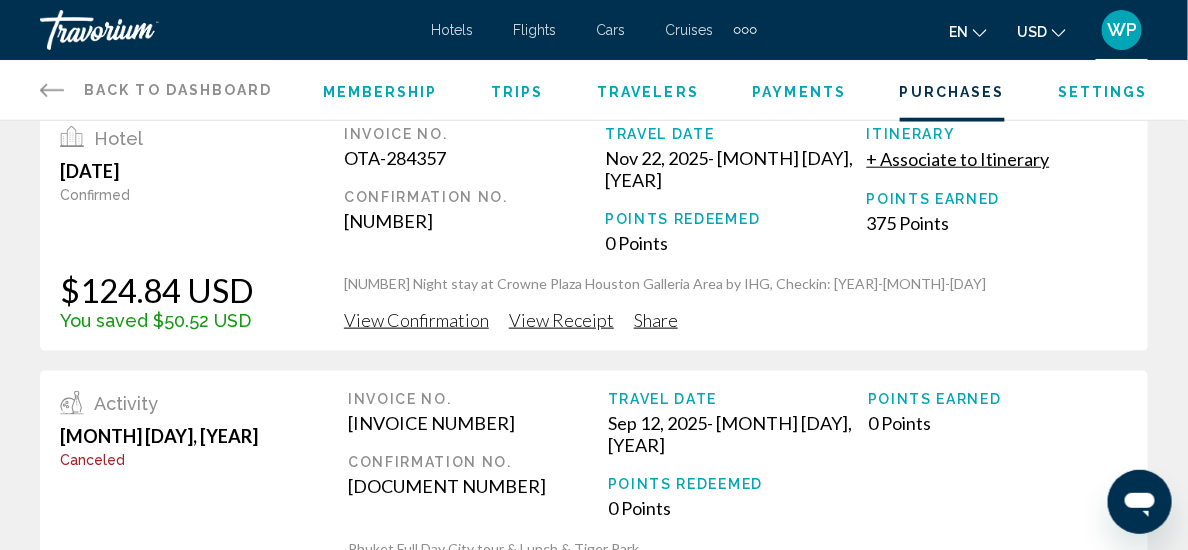 click on "View Receipt" at bounding box center [565, -210] 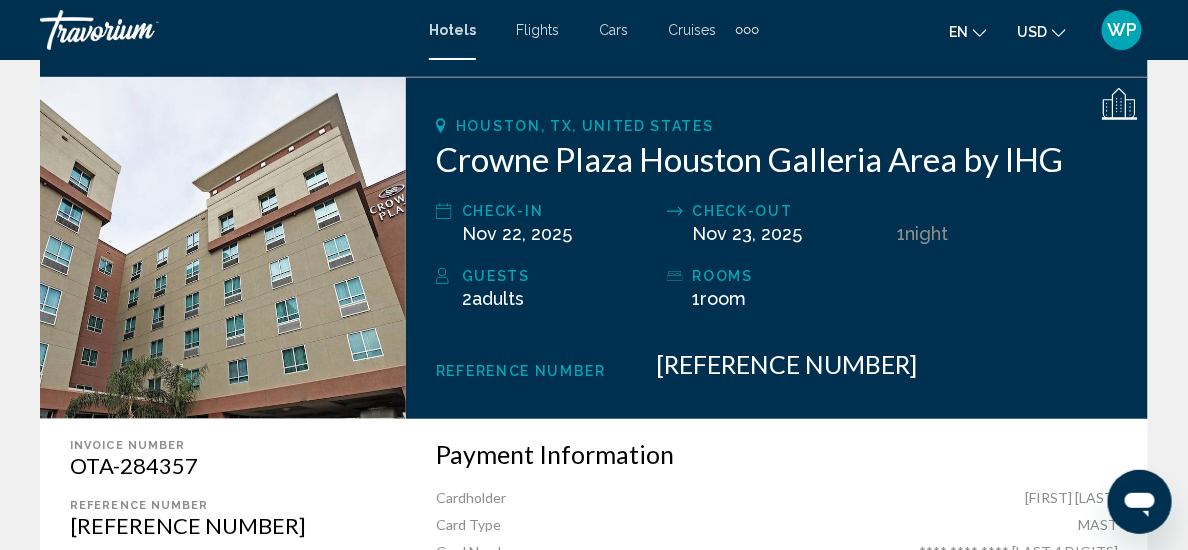 scroll, scrollTop: 273, scrollLeft: 0, axis: vertical 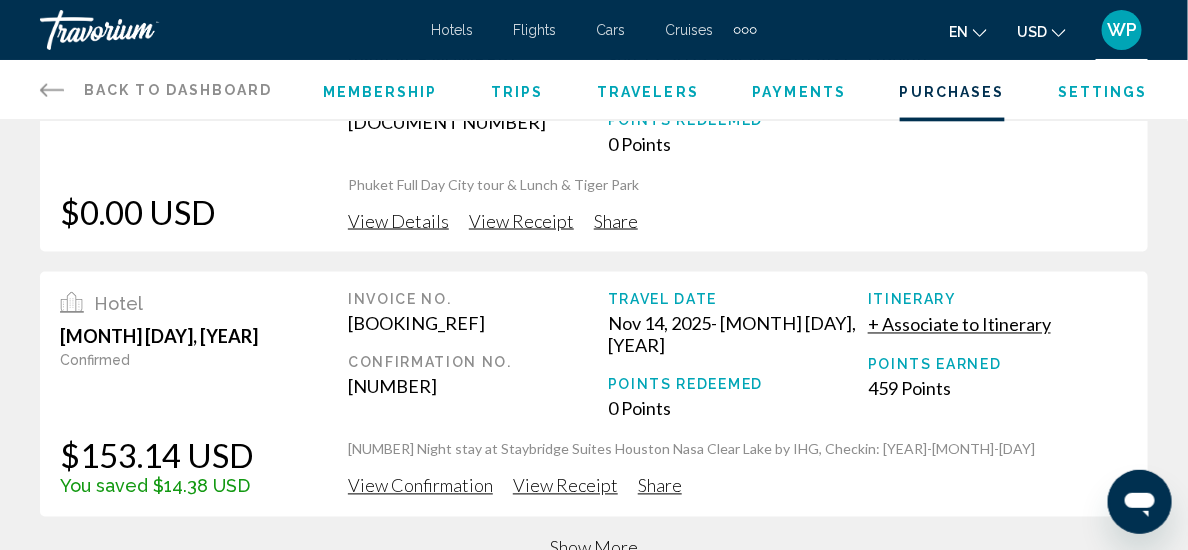 click on "View Confirmation" at bounding box center [420, -574] 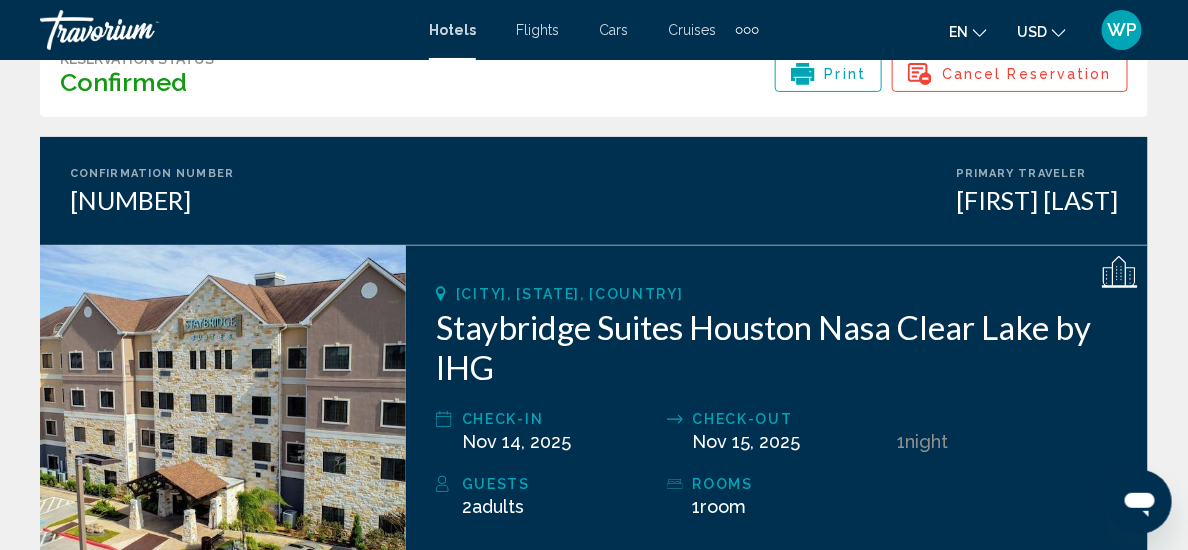 scroll, scrollTop: 0, scrollLeft: 0, axis: both 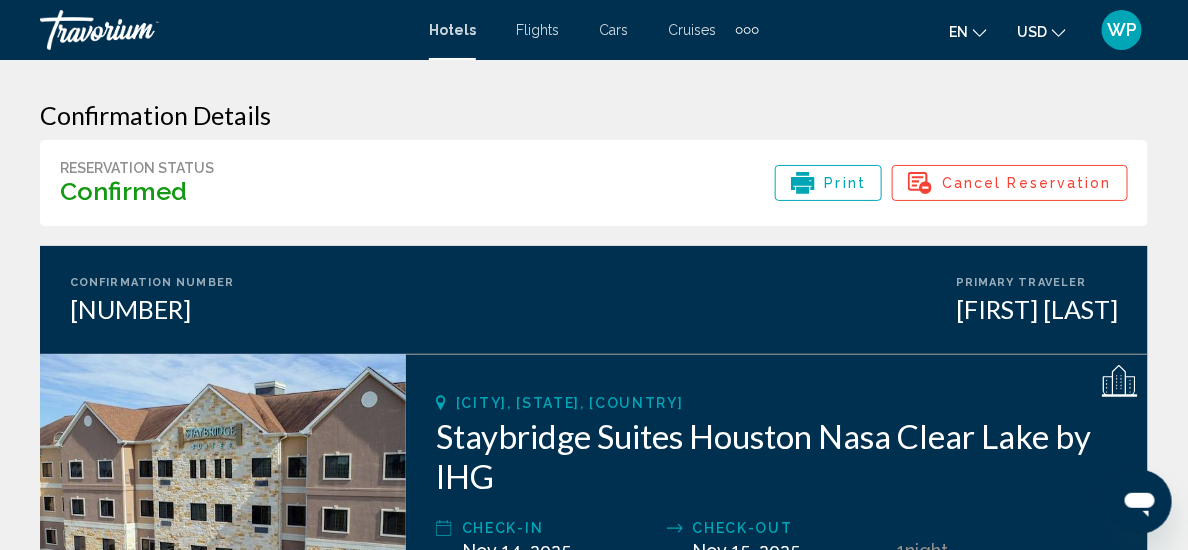 click at bounding box center [747, 30] 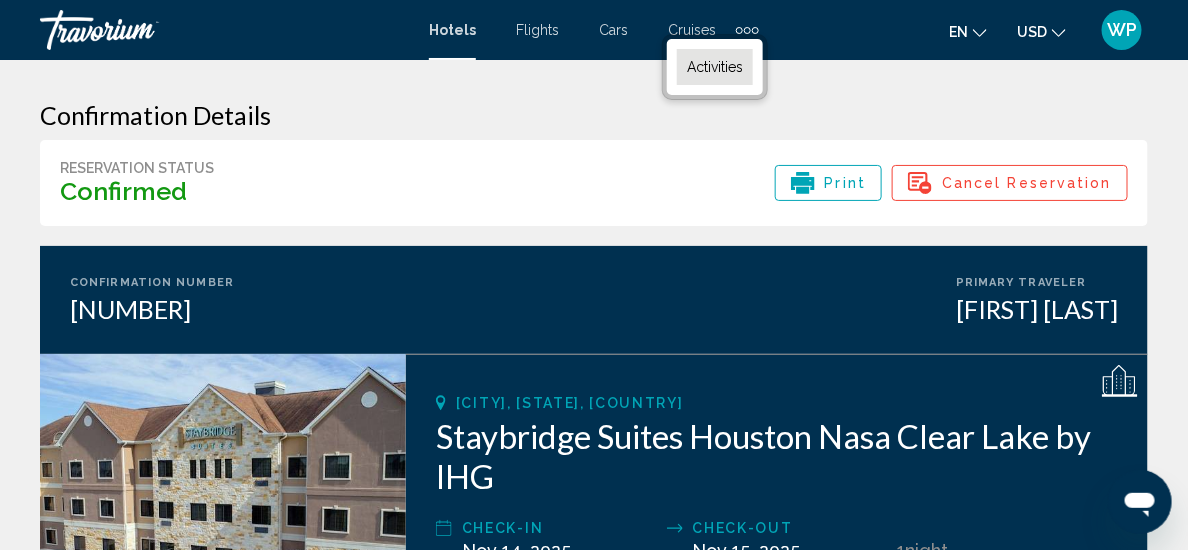 click on "Activities" at bounding box center [715, 67] 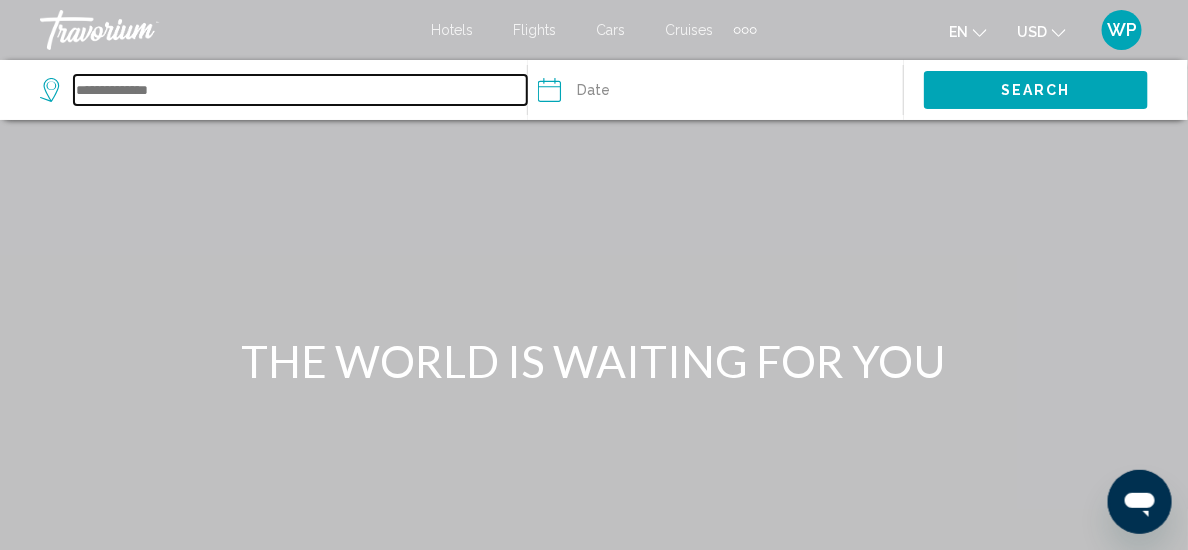 click at bounding box center (300, 90) 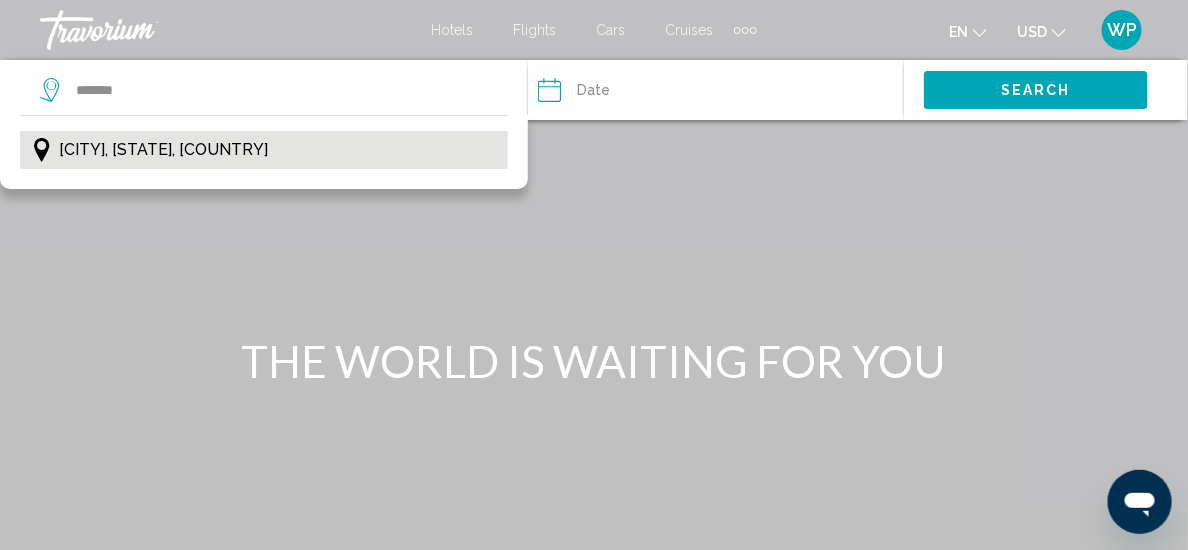 click on "[CITY], [STATE], [COUNTRY]" at bounding box center [264, 150] 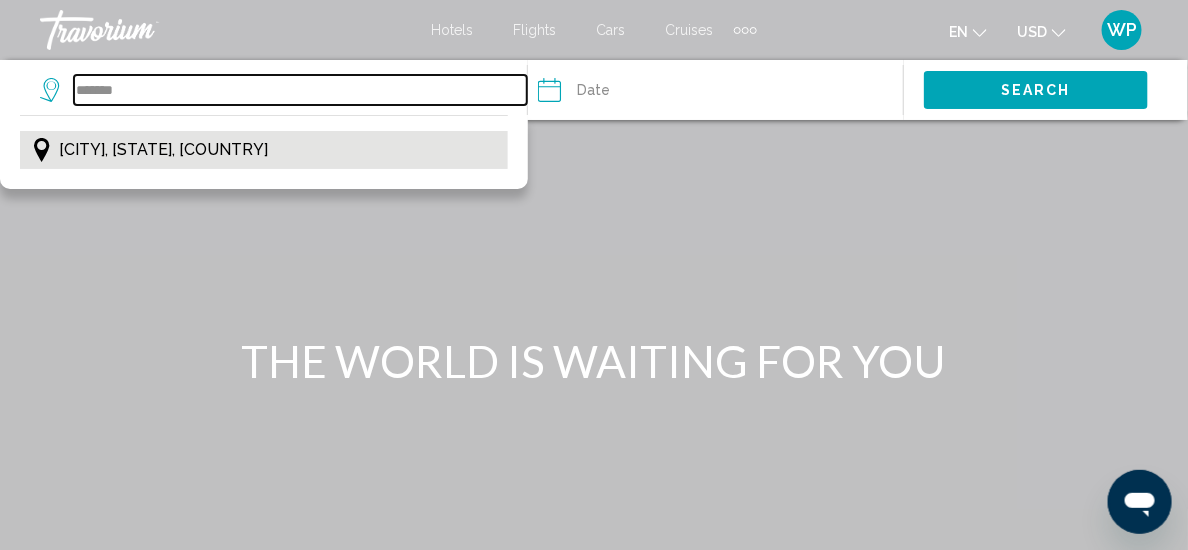 type on "**********" 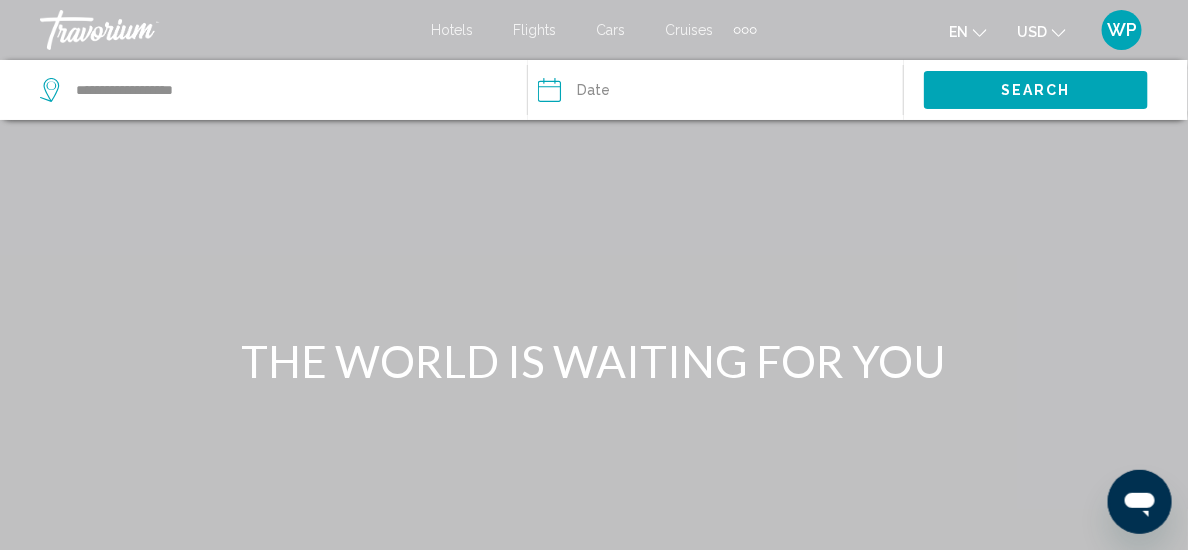 click at bounding box center [628, 93] 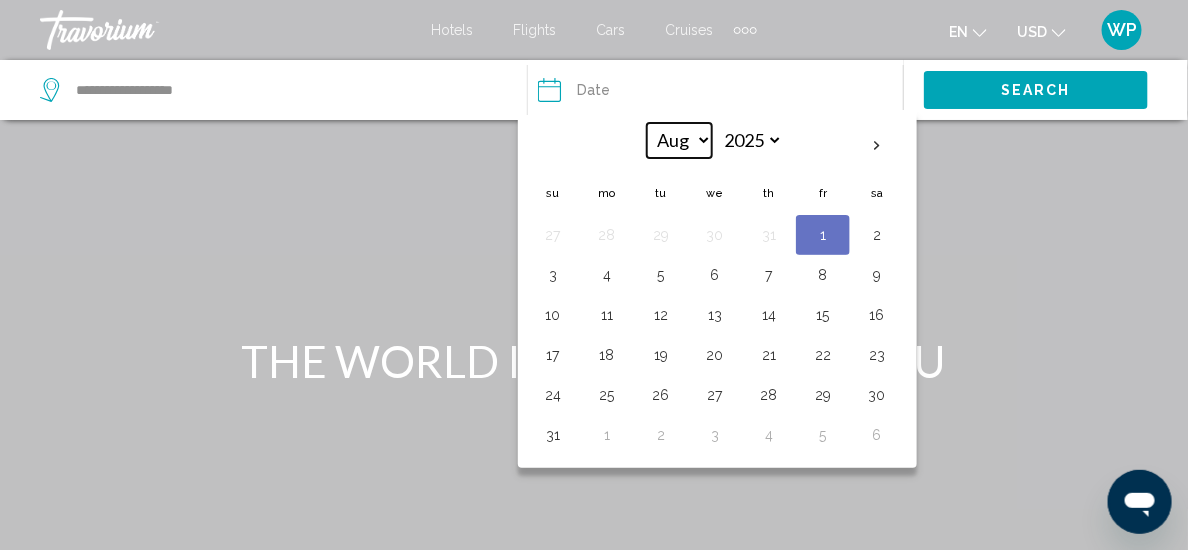 click on "*** *** *** *** *** *** *** *** *** *** *** ***" at bounding box center [679, 140] 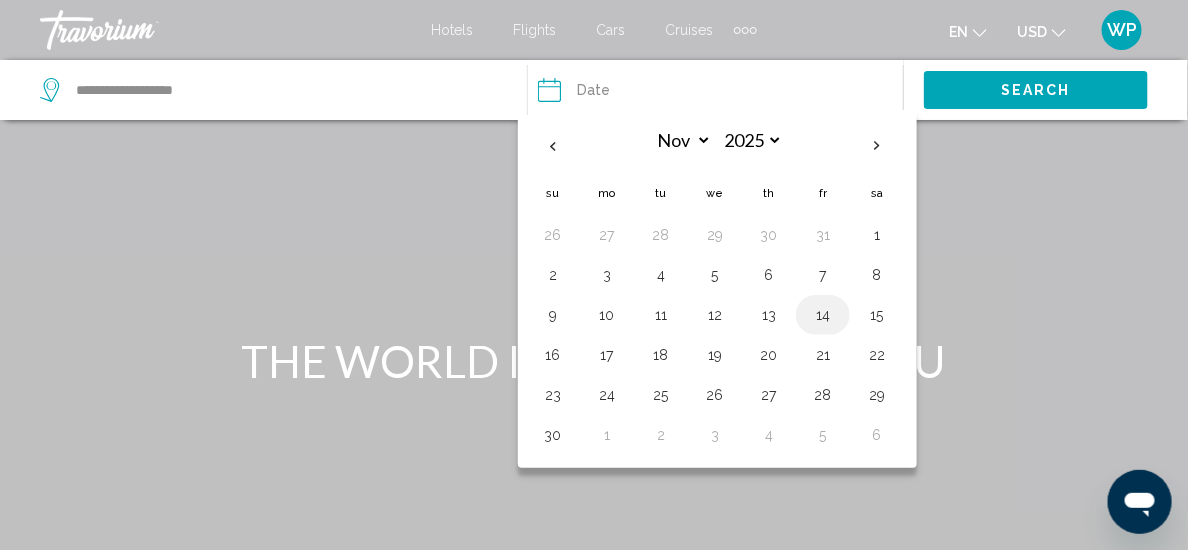click on "14" at bounding box center (823, 315) 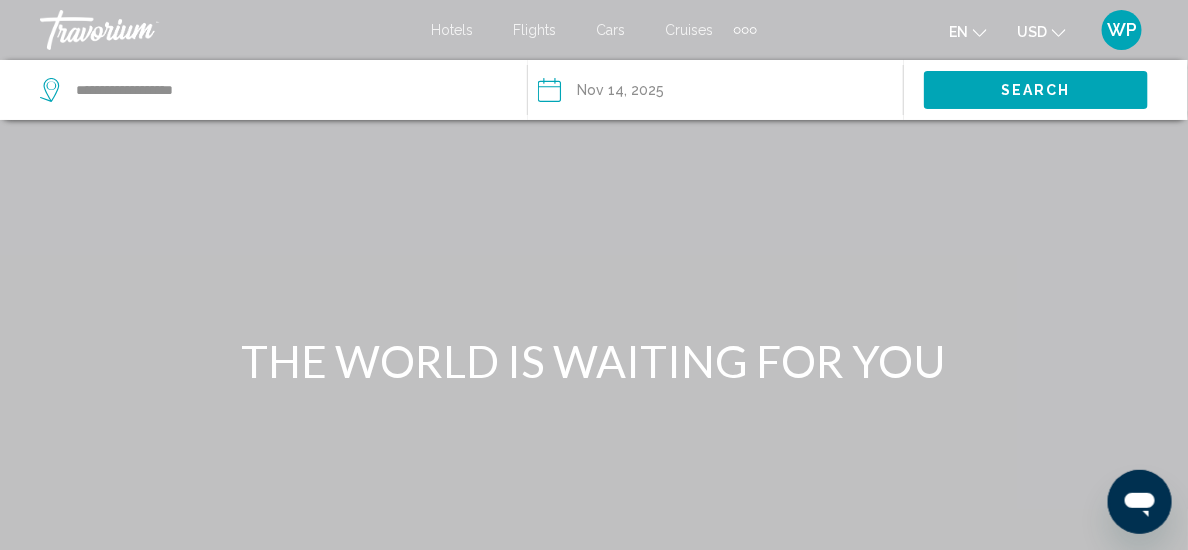 click on "Search" at bounding box center [1036, 91] 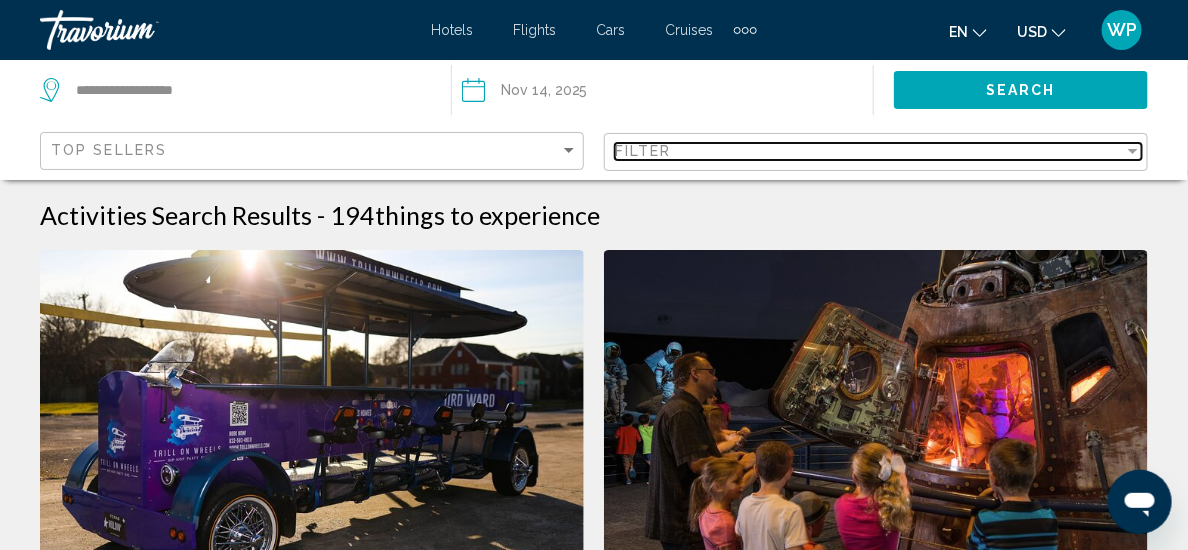 click on "Filter" at bounding box center [869, 151] 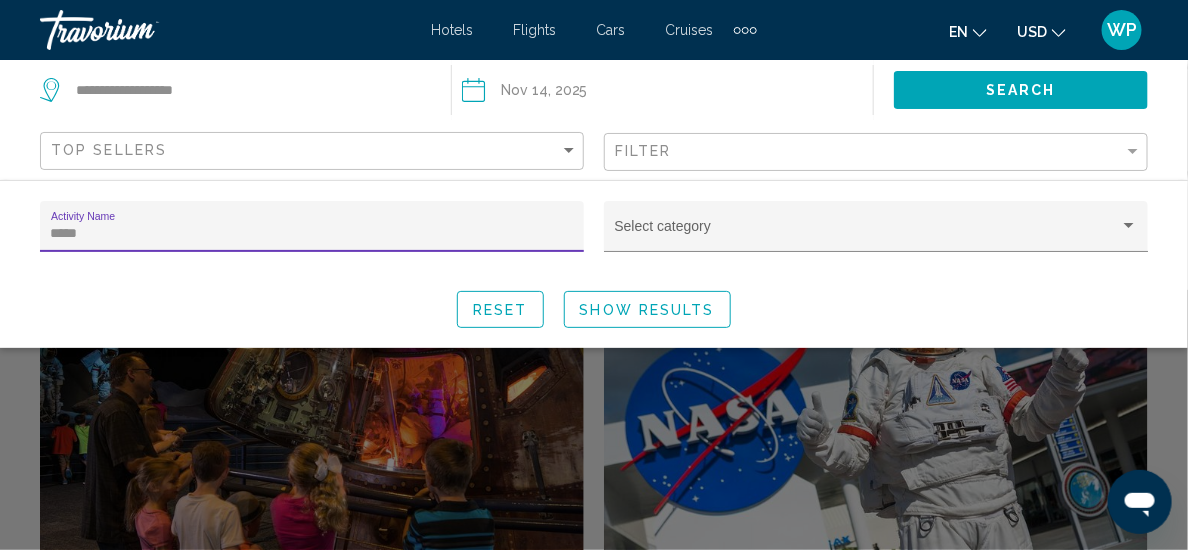 type on "*****" 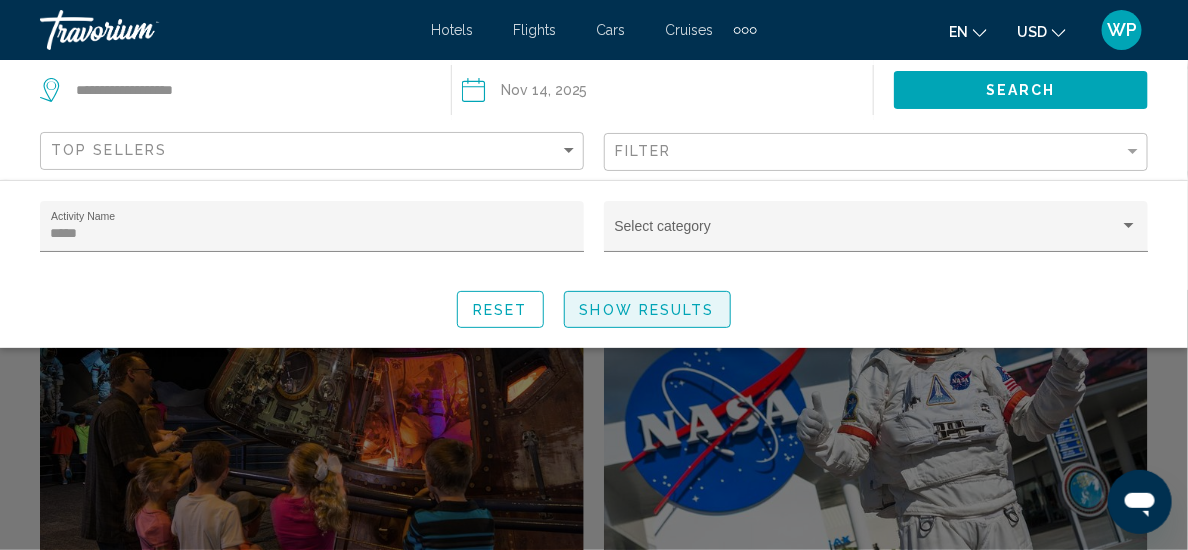 click on "Show Results" 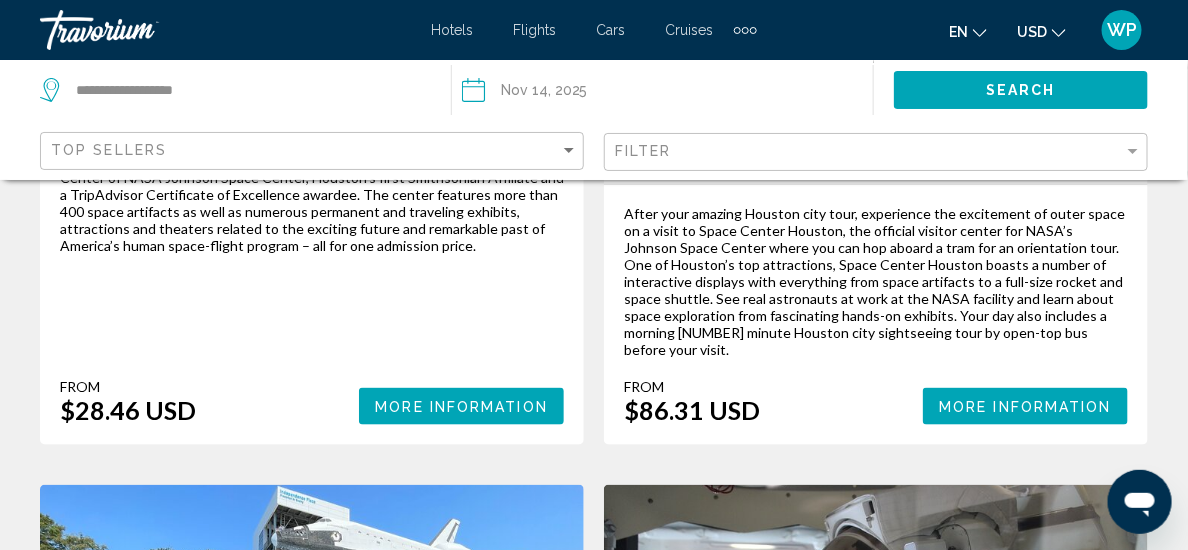 scroll, scrollTop: 636, scrollLeft: 0, axis: vertical 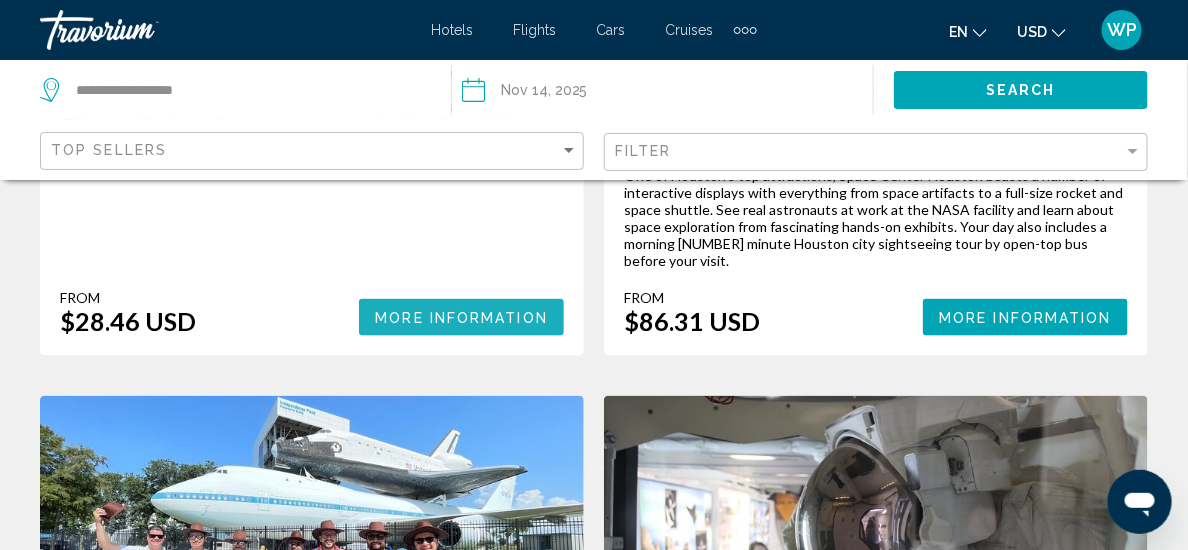 click on "More Information" at bounding box center (461, 318) 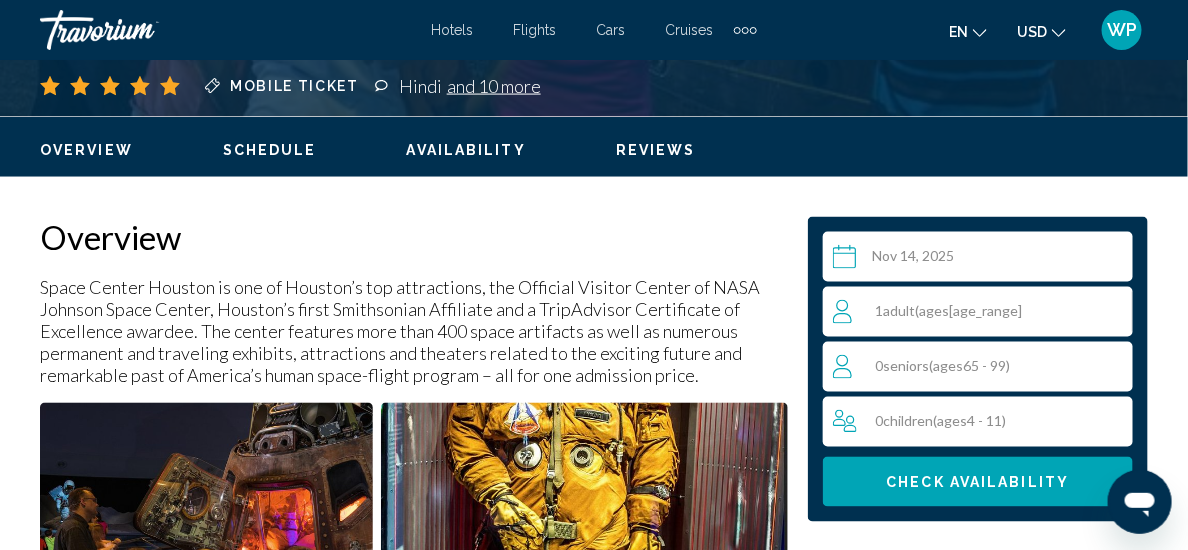 scroll, scrollTop: 895, scrollLeft: 0, axis: vertical 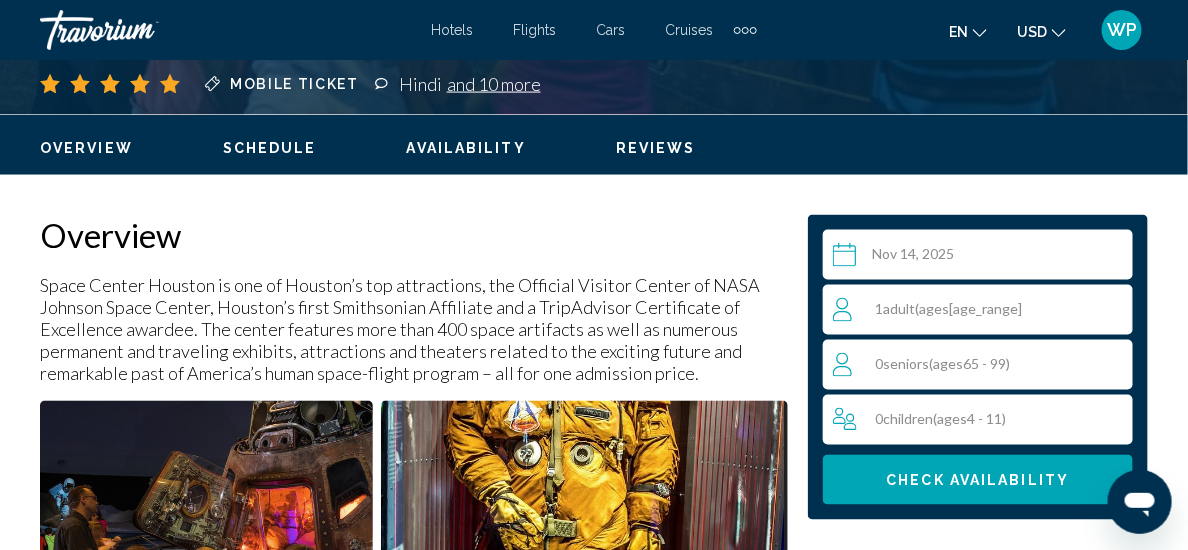 click on "[NUMBER] [AGE_RANGE] ([AGE_RANGE])" at bounding box center (982, 310) 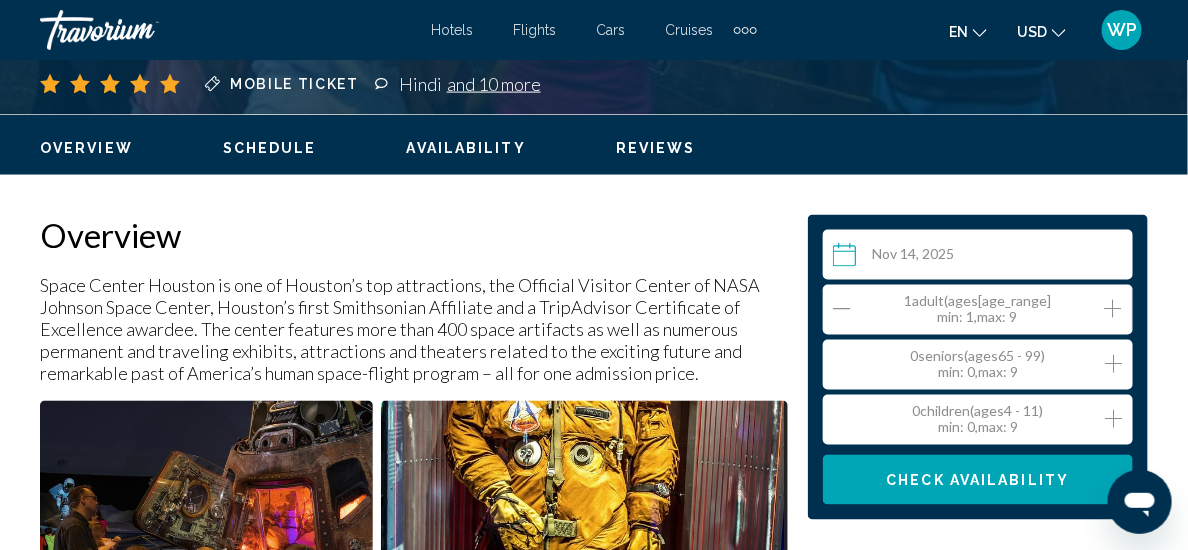 click 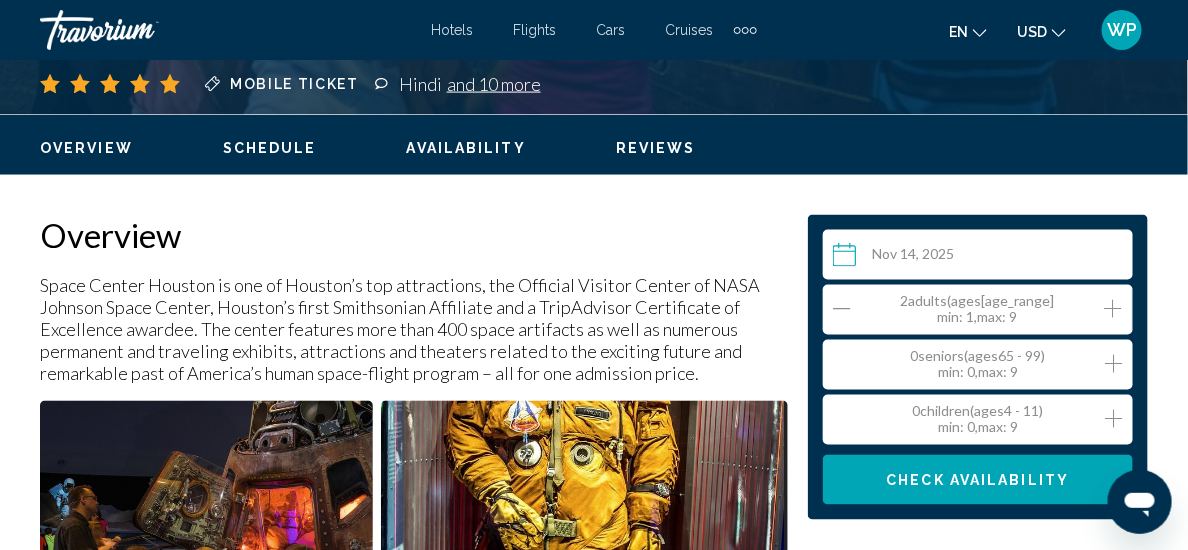 drag, startPoint x: 825, startPoint y: 303, endPoint x: 849, endPoint y: 309, distance: 24.738634 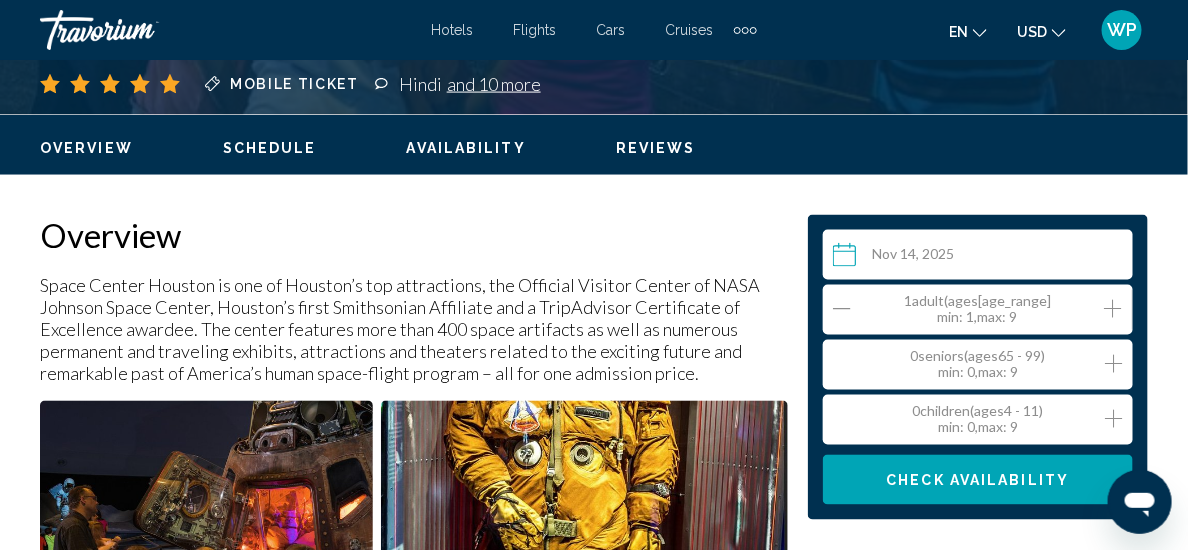 click on "[NUMBER] [AGE_RANGE] ([AGE_RANGE]) min : [NUMBER], max : [NUMBER]" at bounding box center (983, 365) 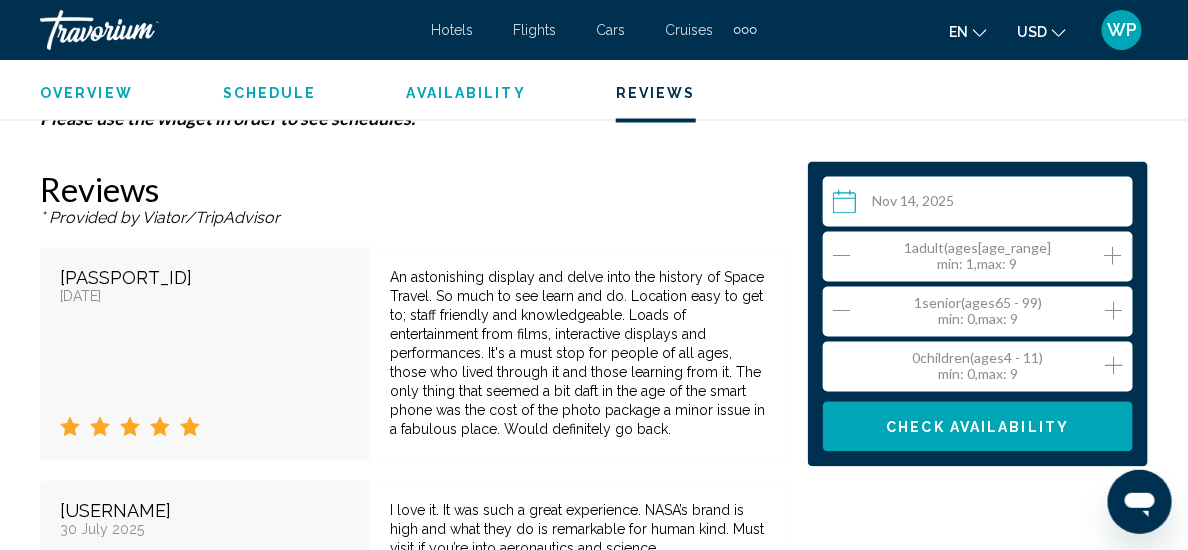 scroll, scrollTop: 3441, scrollLeft: 0, axis: vertical 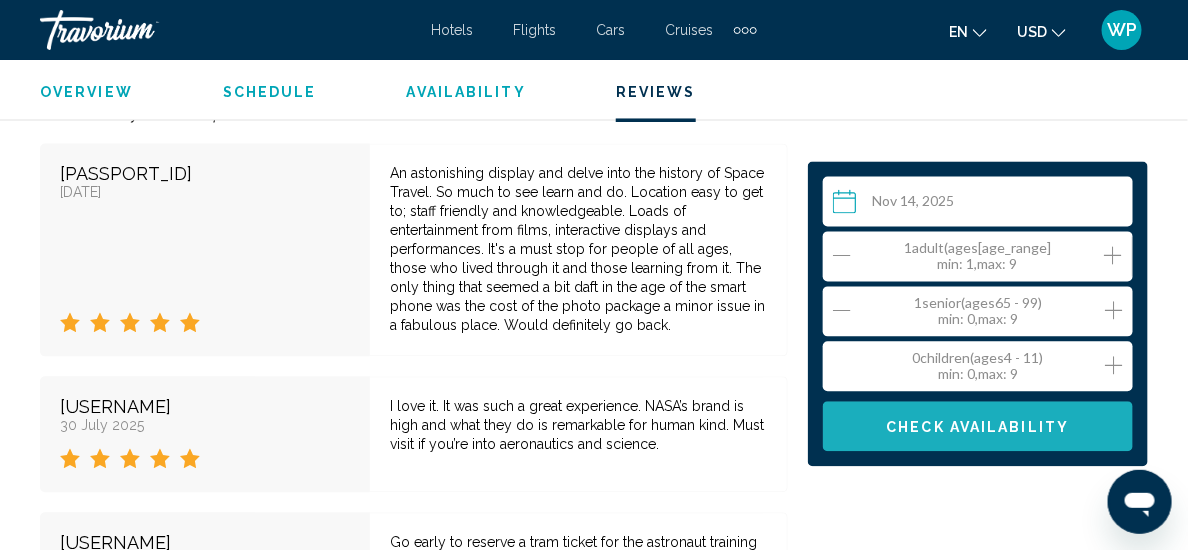 click on "Check Availability" at bounding box center (978, 428) 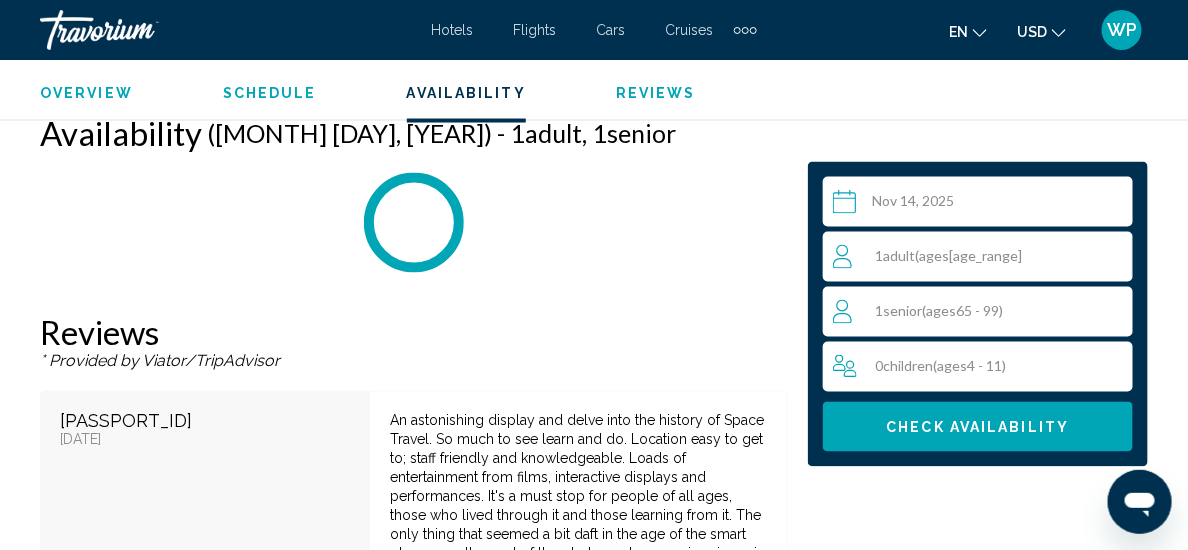 scroll, scrollTop: 3263, scrollLeft: 0, axis: vertical 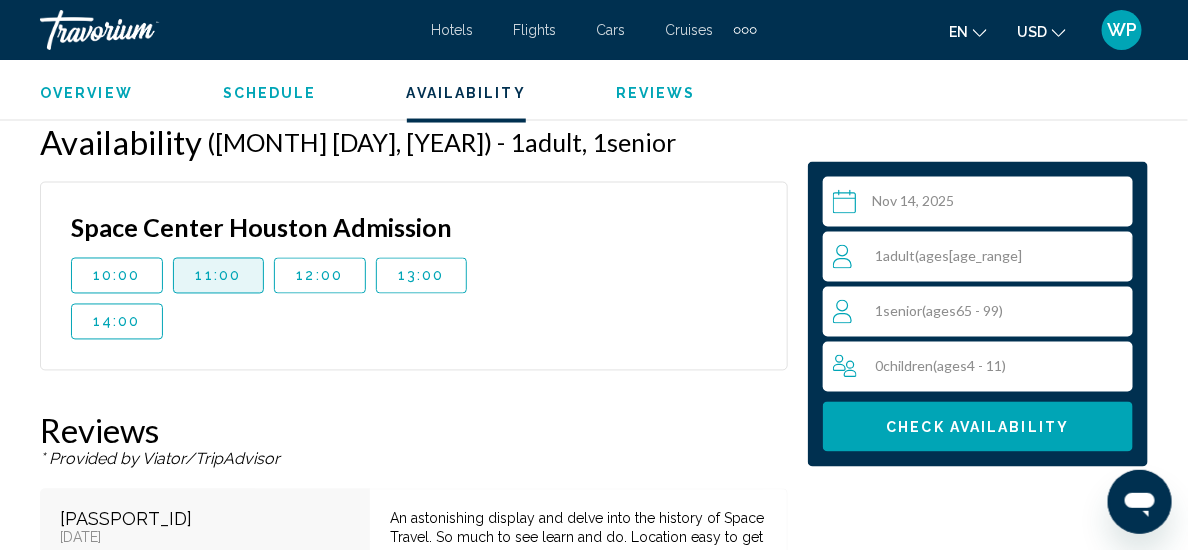 click on "11:00" at bounding box center [219, 276] 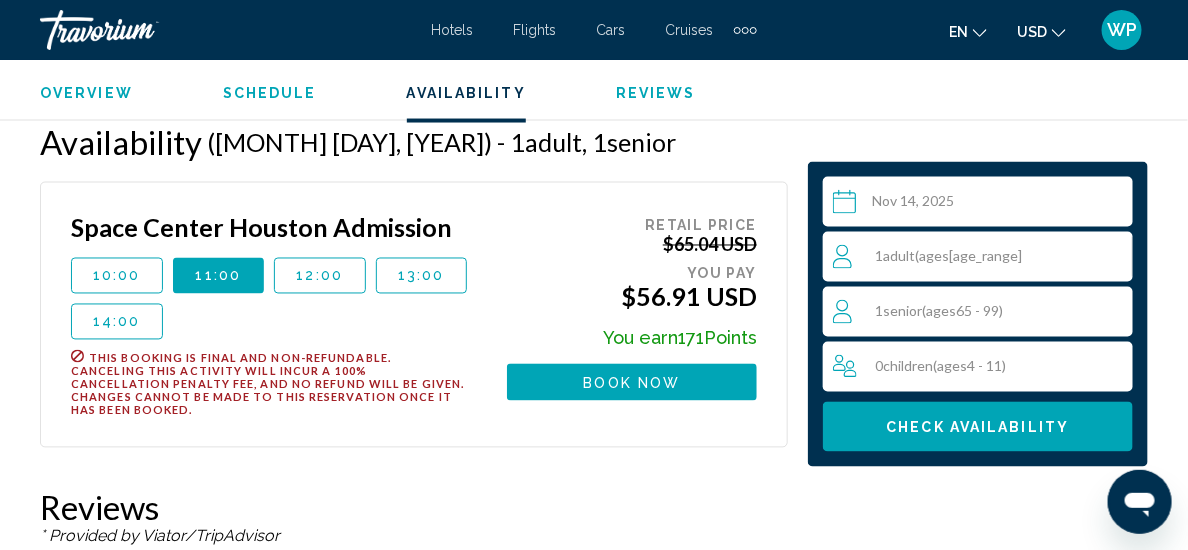 click on "Book now" at bounding box center [632, 383] 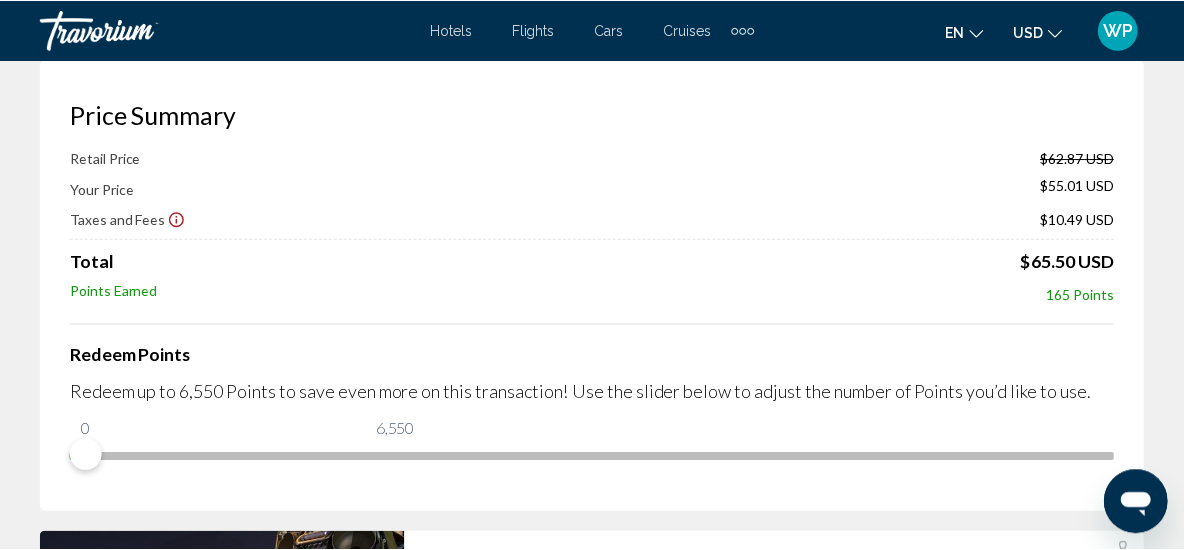 scroll, scrollTop: 91, scrollLeft: 0, axis: vertical 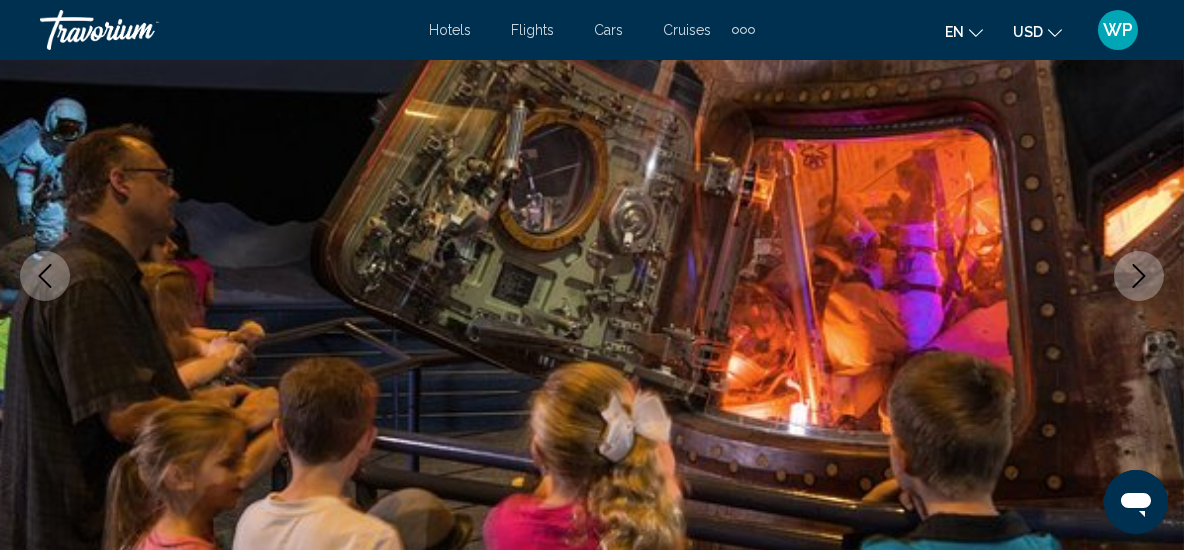 click at bounding box center (743, 30) 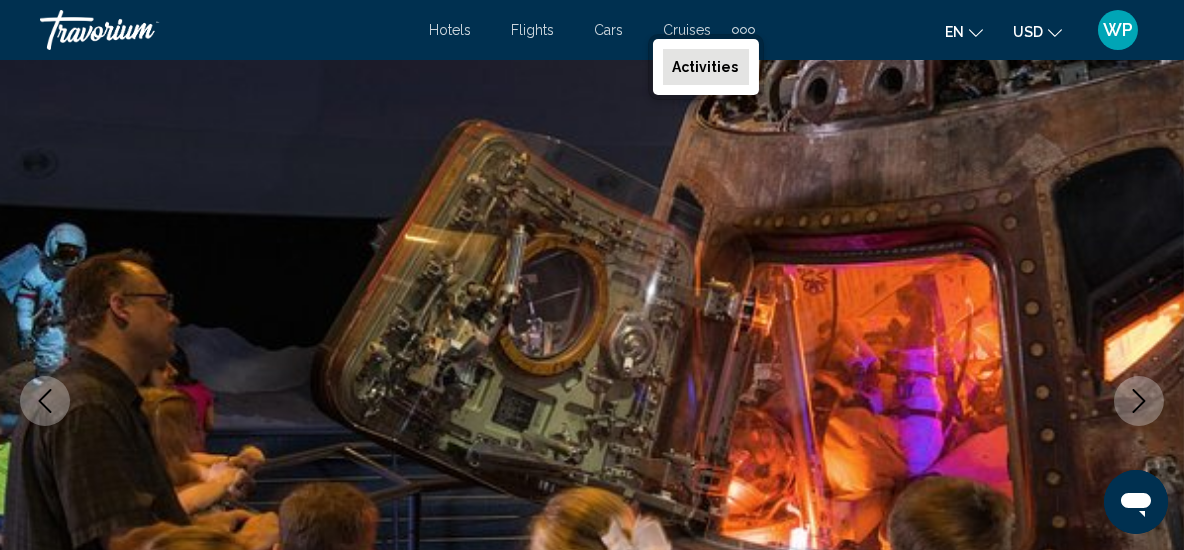 scroll, scrollTop: 0, scrollLeft: 0, axis: both 